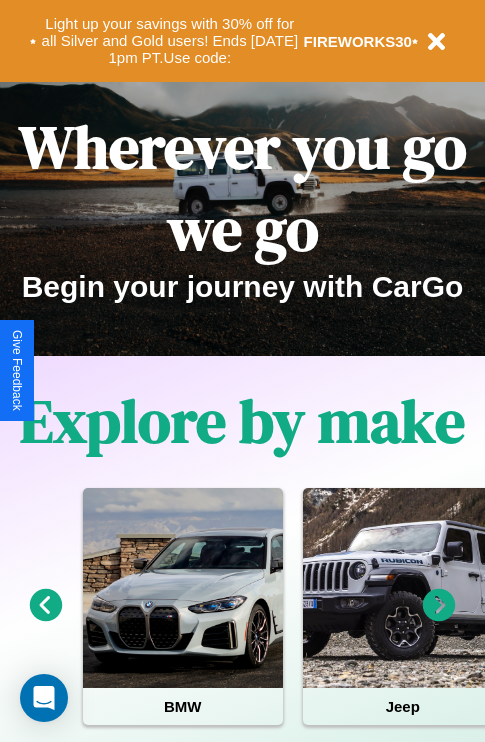 scroll, scrollTop: 0, scrollLeft: 0, axis: both 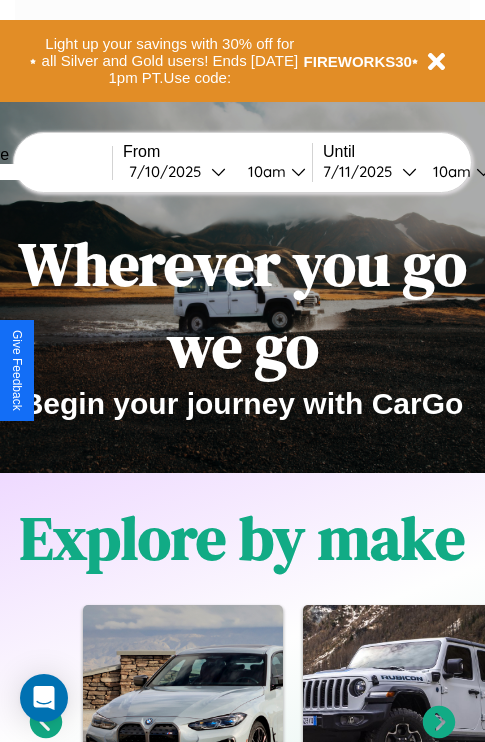 click at bounding box center [37, 172] 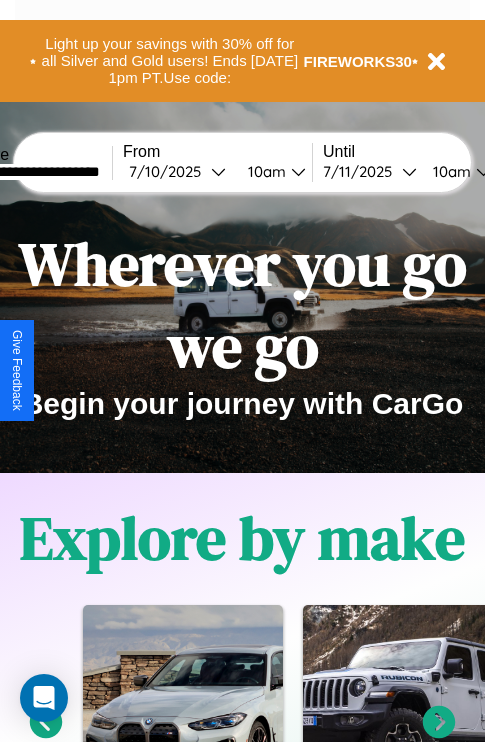 type on "**********" 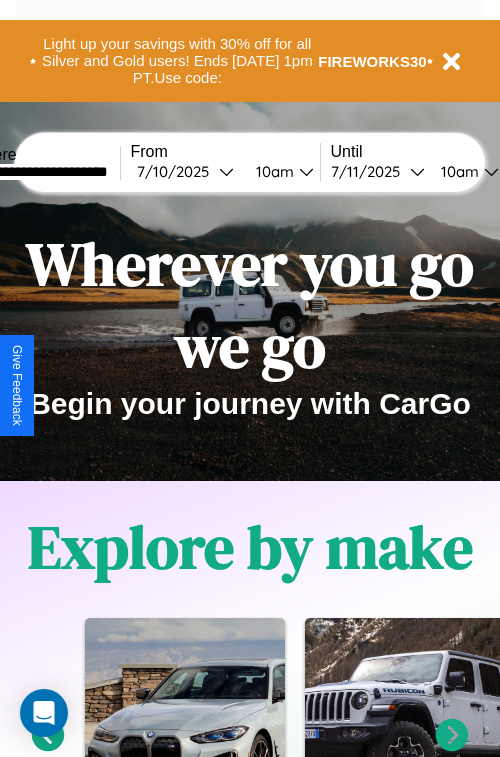 select on "*" 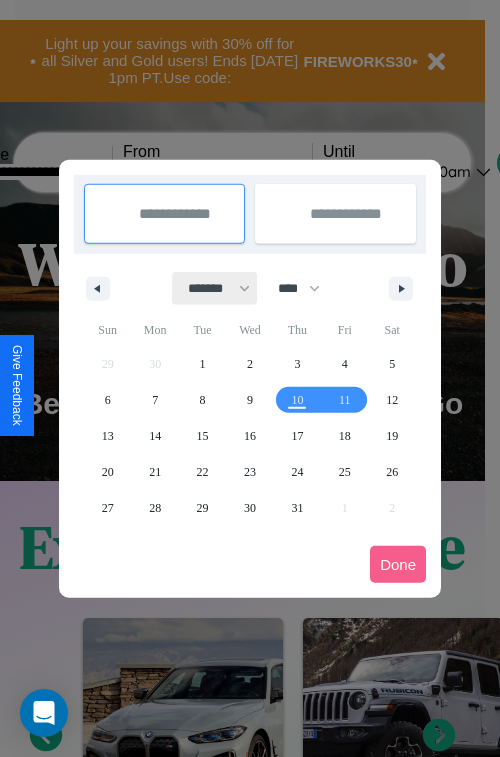 click on "******* ******** ***** ***** *** **** **** ****** ********* ******* ******** ********" at bounding box center [215, 288] 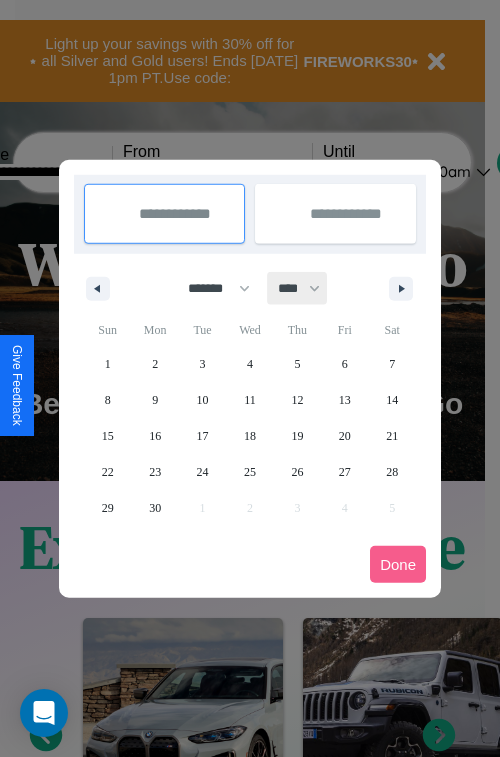 click on "**** **** **** **** **** **** **** **** **** **** **** **** **** **** **** **** **** **** **** **** **** **** **** **** **** **** **** **** **** **** **** **** **** **** **** **** **** **** **** **** **** **** **** **** **** **** **** **** **** **** **** **** **** **** **** **** **** **** **** **** **** **** **** **** **** **** **** **** **** **** **** **** **** **** **** **** **** **** **** **** **** **** **** **** **** **** **** **** **** **** **** **** **** **** **** **** **** **** **** **** **** **** **** **** **** **** **** **** **** **** **** **** **** **** **** **** **** **** **** **** ****" at bounding box center (298, 288) 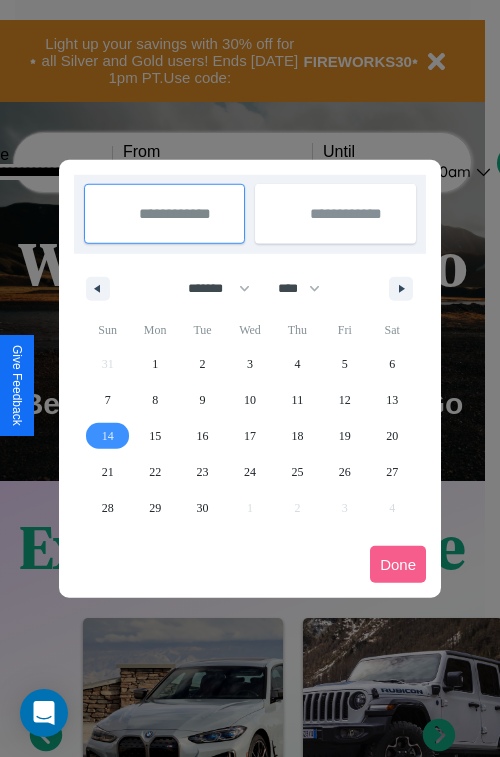 click on "14" at bounding box center [108, 436] 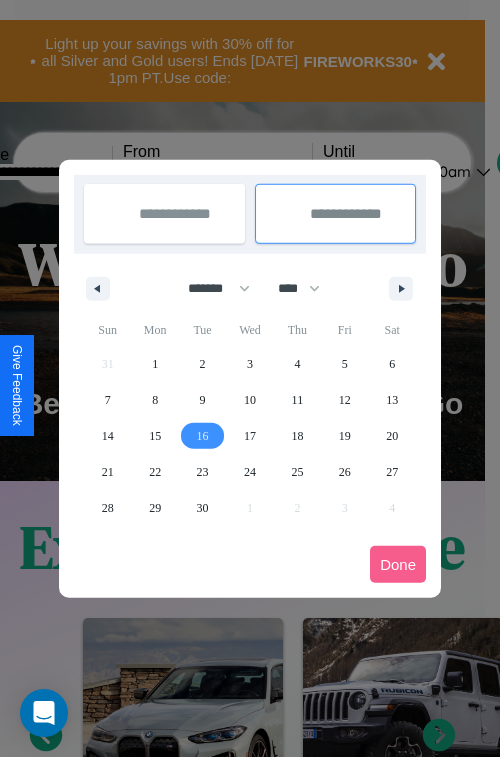 click on "16" at bounding box center [203, 436] 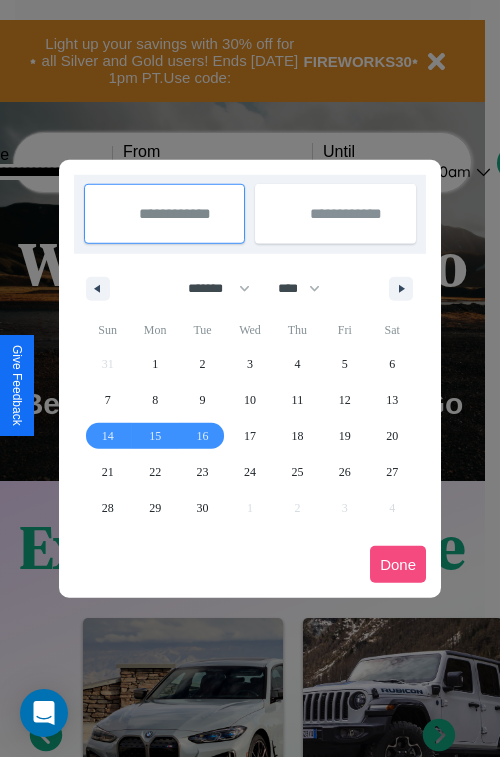 click on "Done" at bounding box center [398, 564] 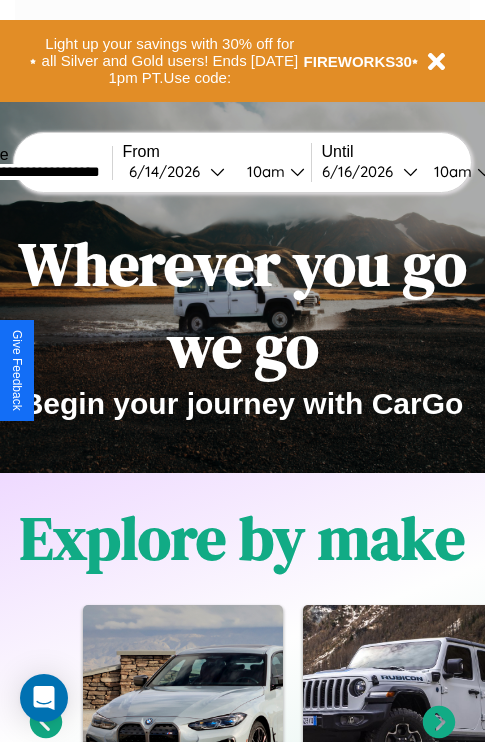 scroll, scrollTop: 0, scrollLeft: 74, axis: horizontal 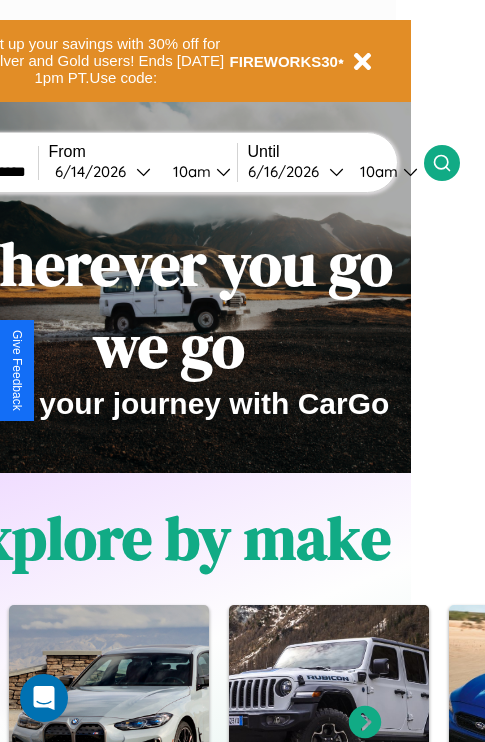 click 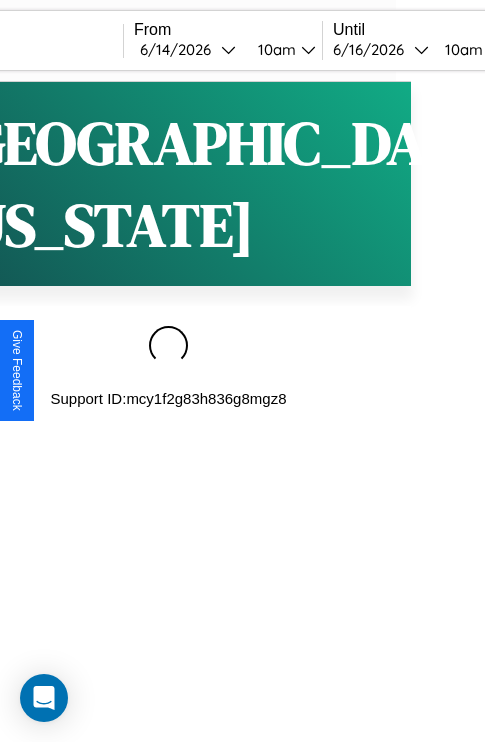 scroll, scrollTop: 0, scrollLeft: 0, axis: both 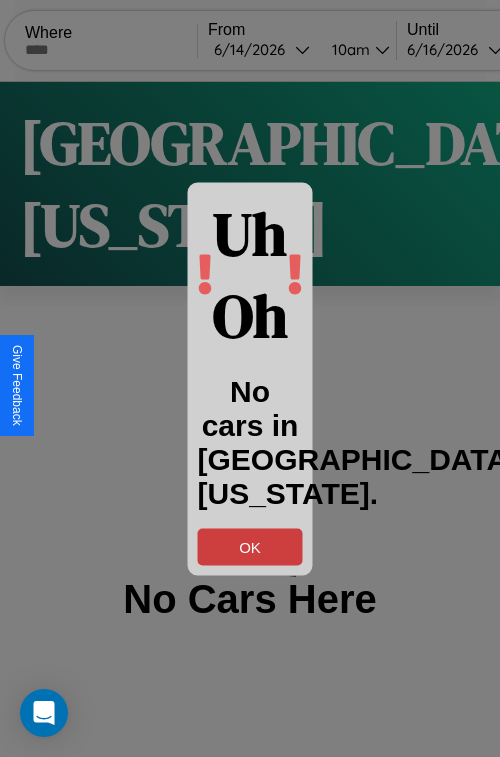 click on "OK" at bounding box center (250, 546) 